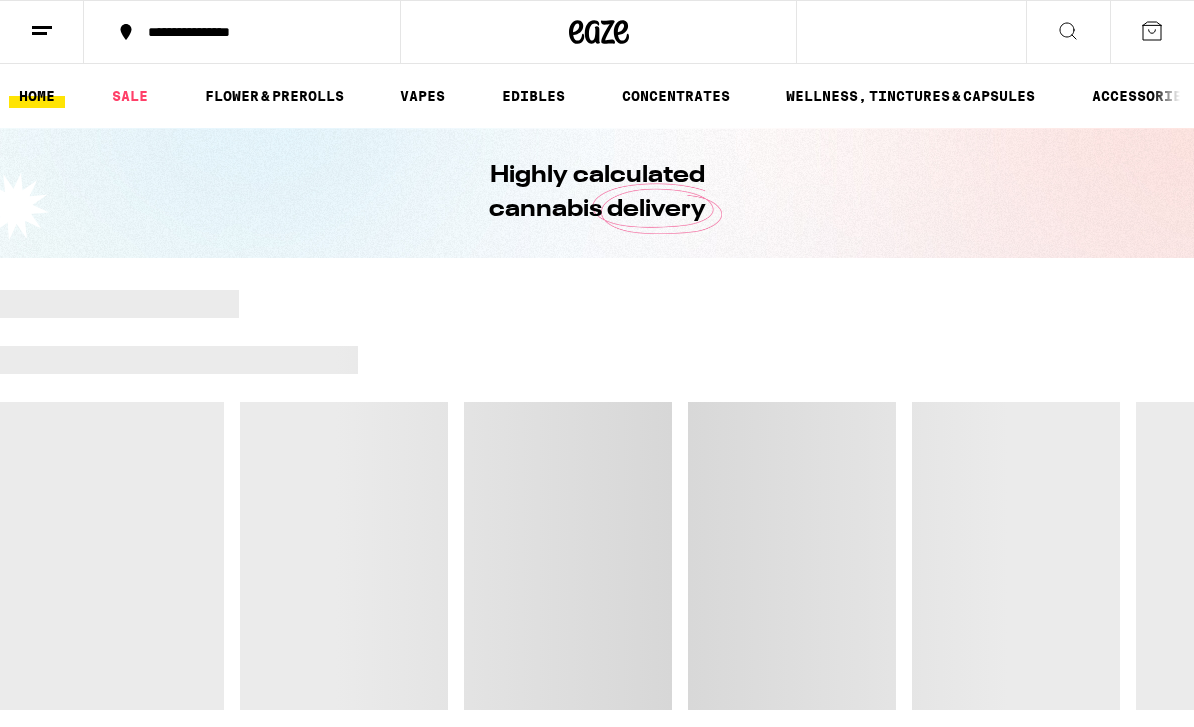 scroll, scrollTop: 0, scrollLeft: 0, axis: both 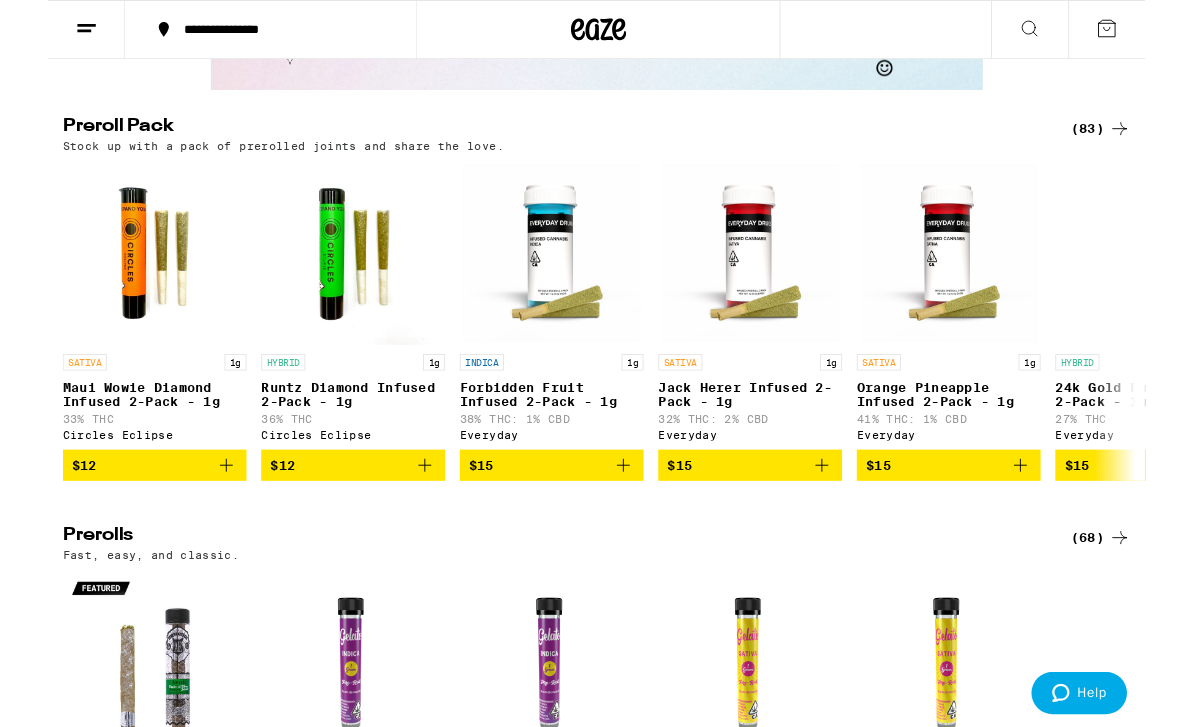 click on "Preroll Pack (83) Stock up with a pack of prerolled joints and share the love. SATIVA 1g Maui Wowie Diamond Infused 2-Pack - 1g 33% THC Circles Eclipse $12 HYBRID 1g Runtz Diamond Infused 2-Pack - 1g 36% THC Circles Eclipse $12 INDICA 1g Forbidden Fruit Infused 2-Pack - 1g 38% THC: 1% CBD Everyday $15 SATIVA 1g Jack Herer Infused 2-Pack - 1g 32% THC: 2% CBD Everyday $15 SATIVA 1g Orange Pineapple Infused 2-Pack - 1g 41% THC: 1% CBD Everyday $15 HYBRID 1g 24k Gold Punch Infused 2-Pack - 1g 27% THC Everyday $15 HYBRID 1g Gelato Infused 2-Pack - 1g 33% THC: 2% CBD Everyday $15 SATIVA 1.65g Especial Silver: Verde Diamond Infused Blunt - 1.65g 32% THC: 1% CBD El Blunto $18 INDICA 1g Gumbo Diamond Infused 5-Pack - 3.5g 30% THC Circles Eclipse $25 SATIVA 1g Tropicana Cookies Diamond Infused 5-Pack - 3.5g 30% THC Circles Eclipse $25 HYBRID 1g Cherry Blossom Diamond Infused 5-Pack - 3.5g 33% THC Circles Eclipse $25" at bounding box center [597, 208] 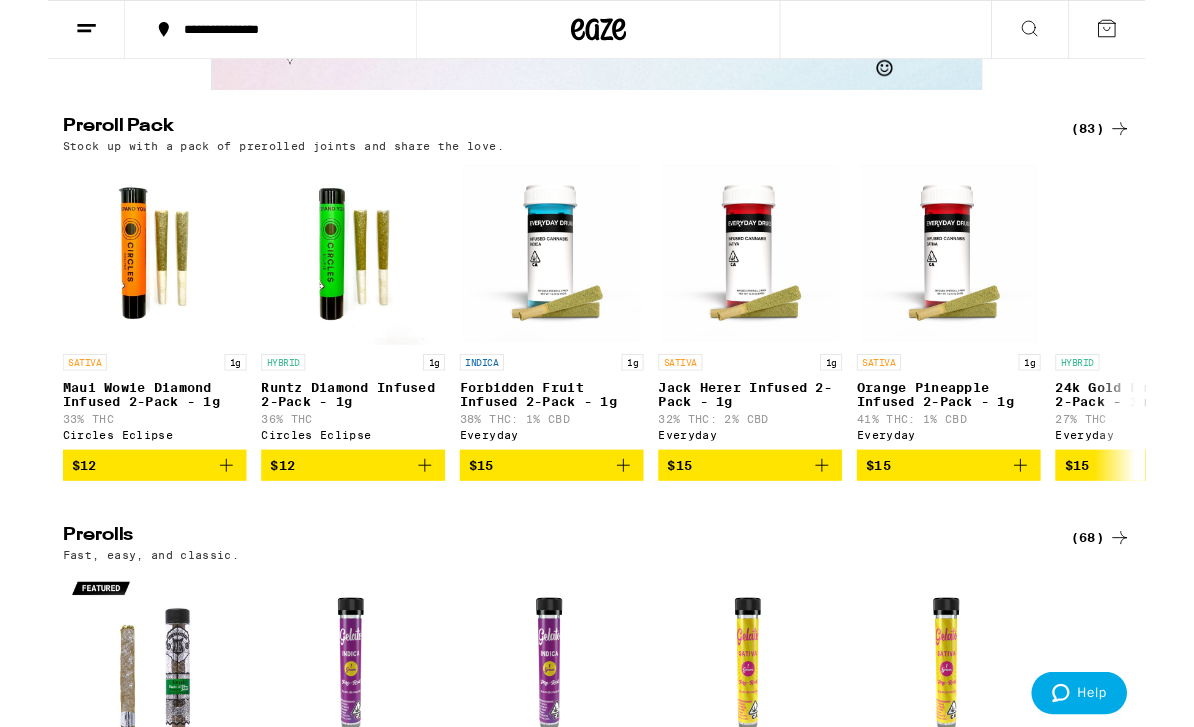 click on "(83)" at bounding box center [1145, 140] 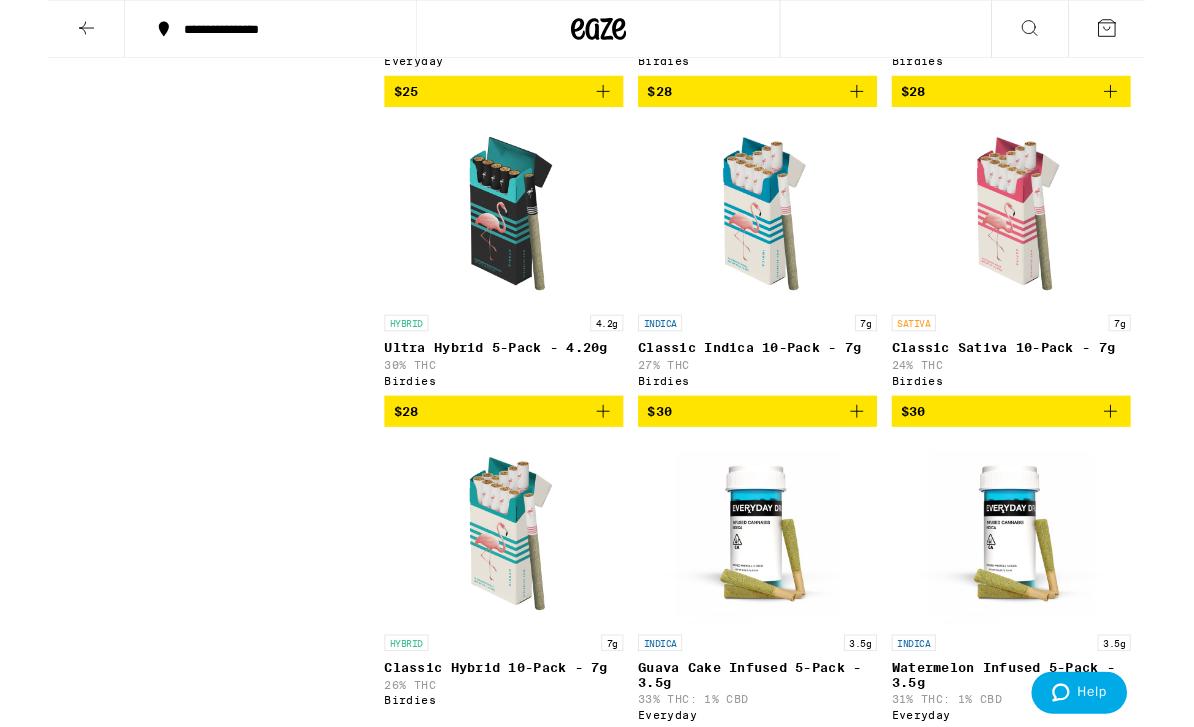 scroll, scrollTop: 2326, scrollLeft: 0, axis: vertical 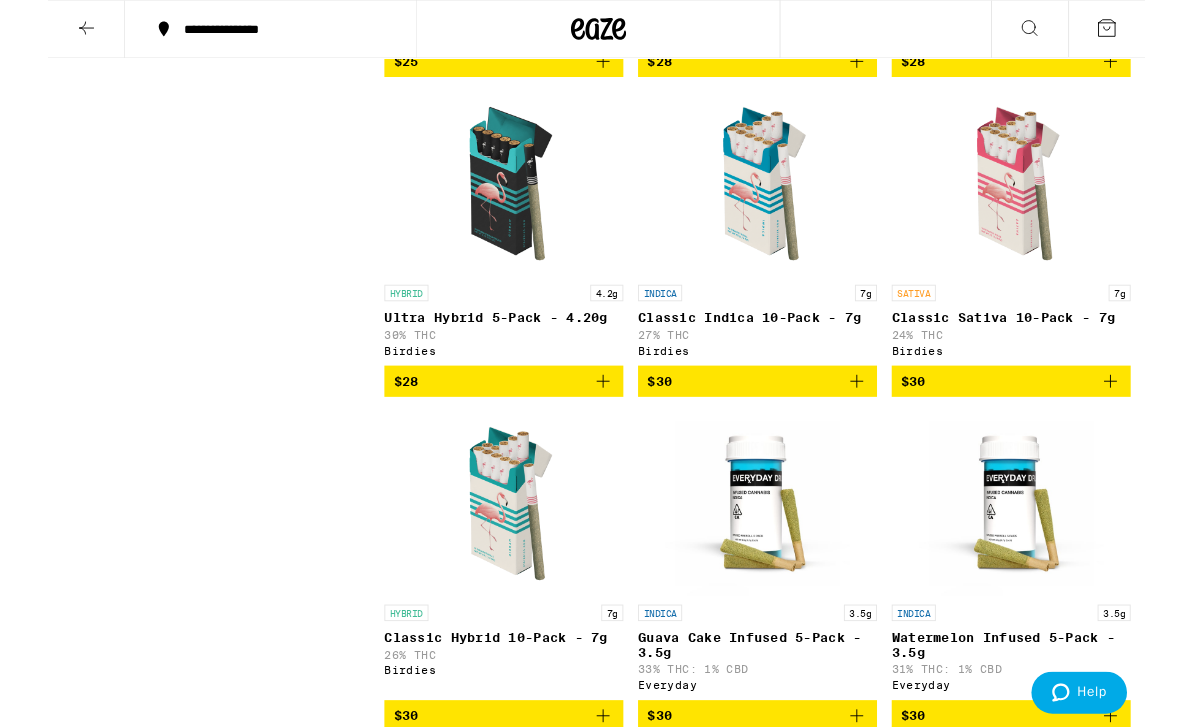 click 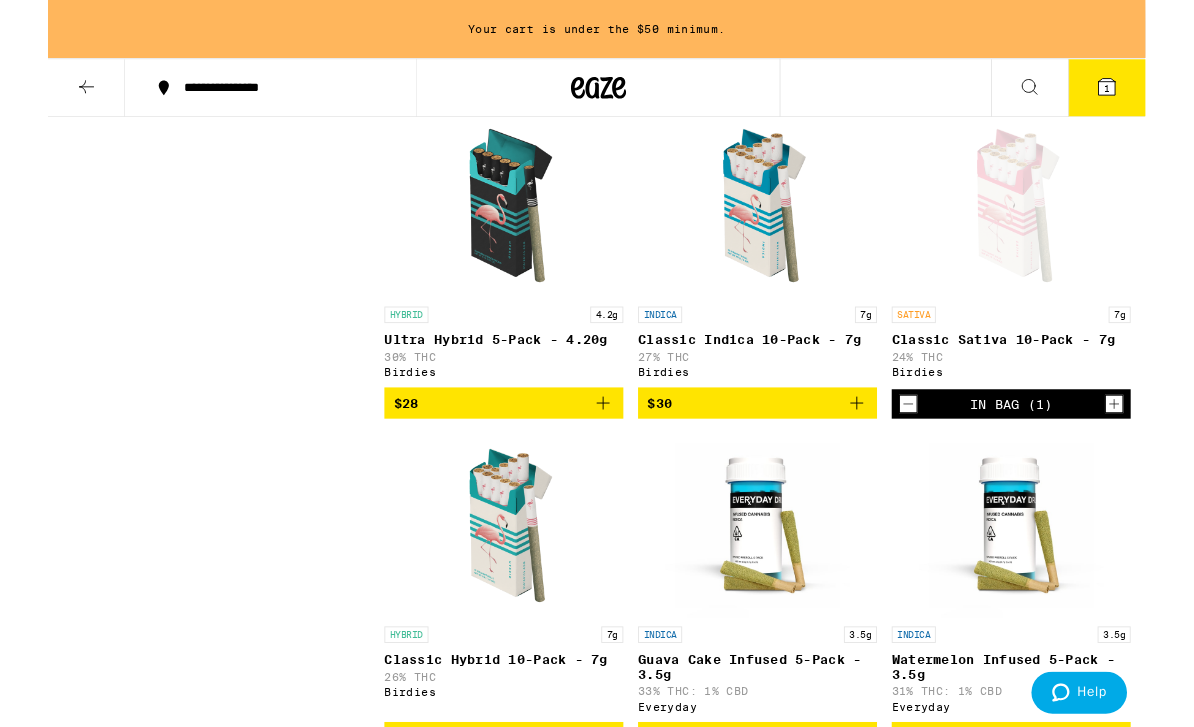 scroll, scrollTop: 2367, scrollLeft: 0, axis: vertical 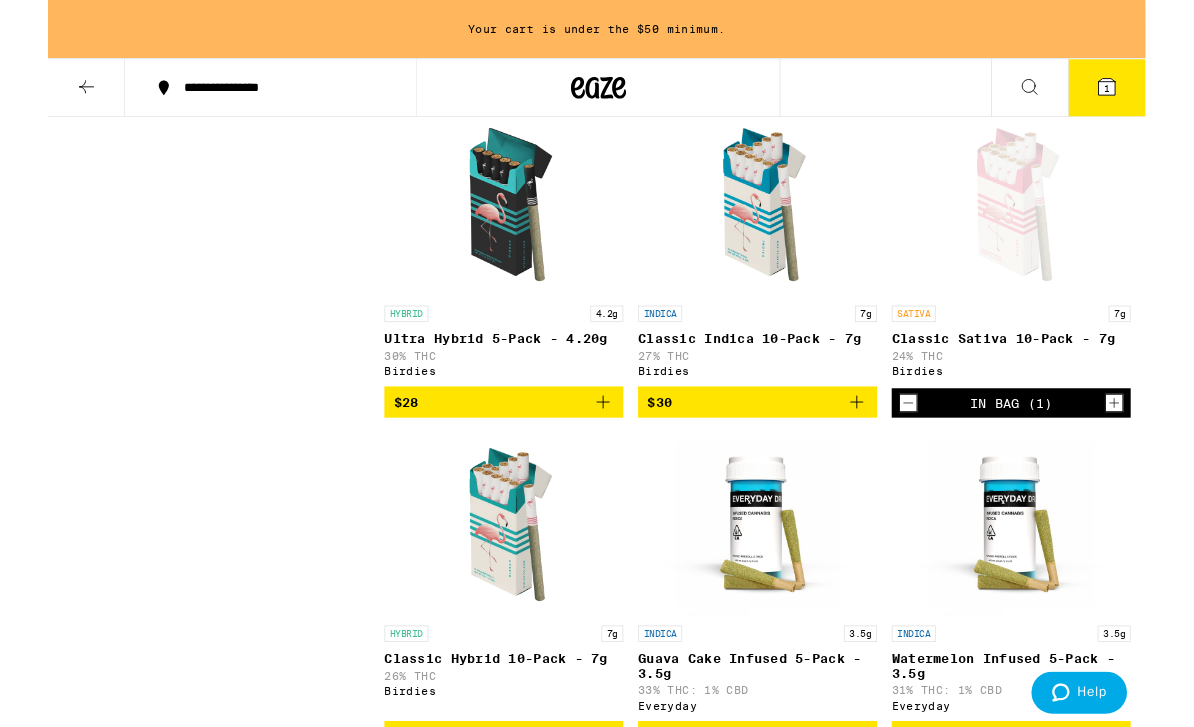 click 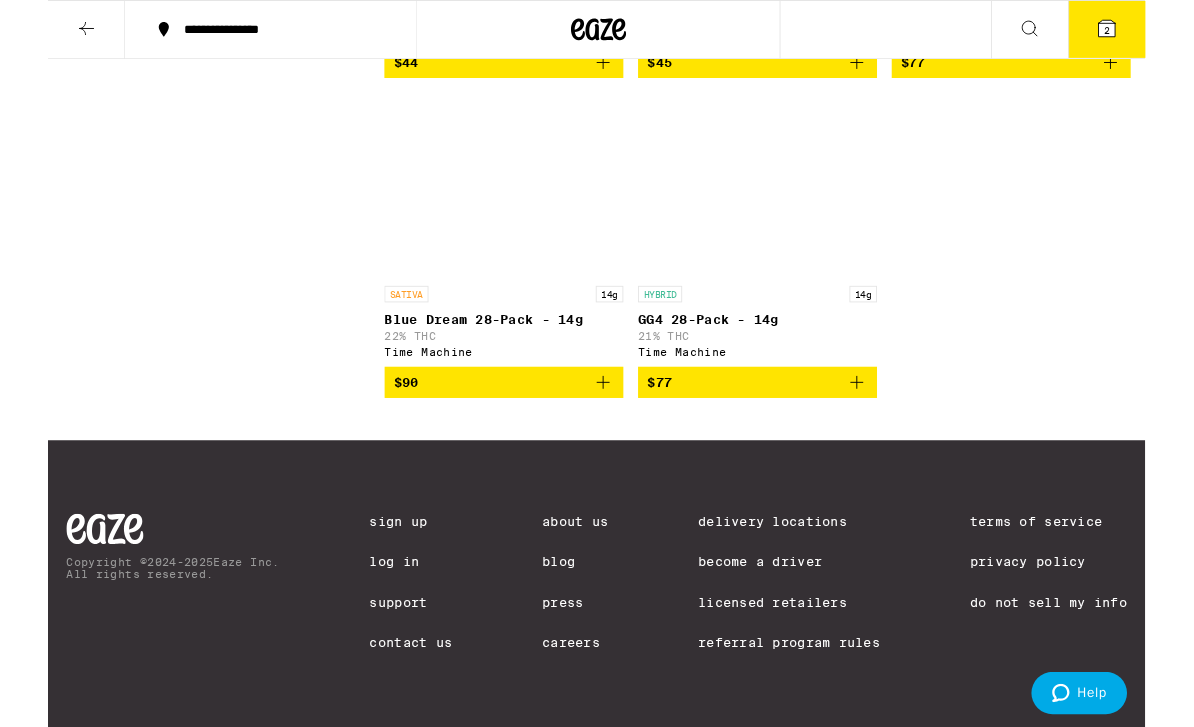 scroll, scrollTop: 9960, scrollLeft: 0, axis: vertical 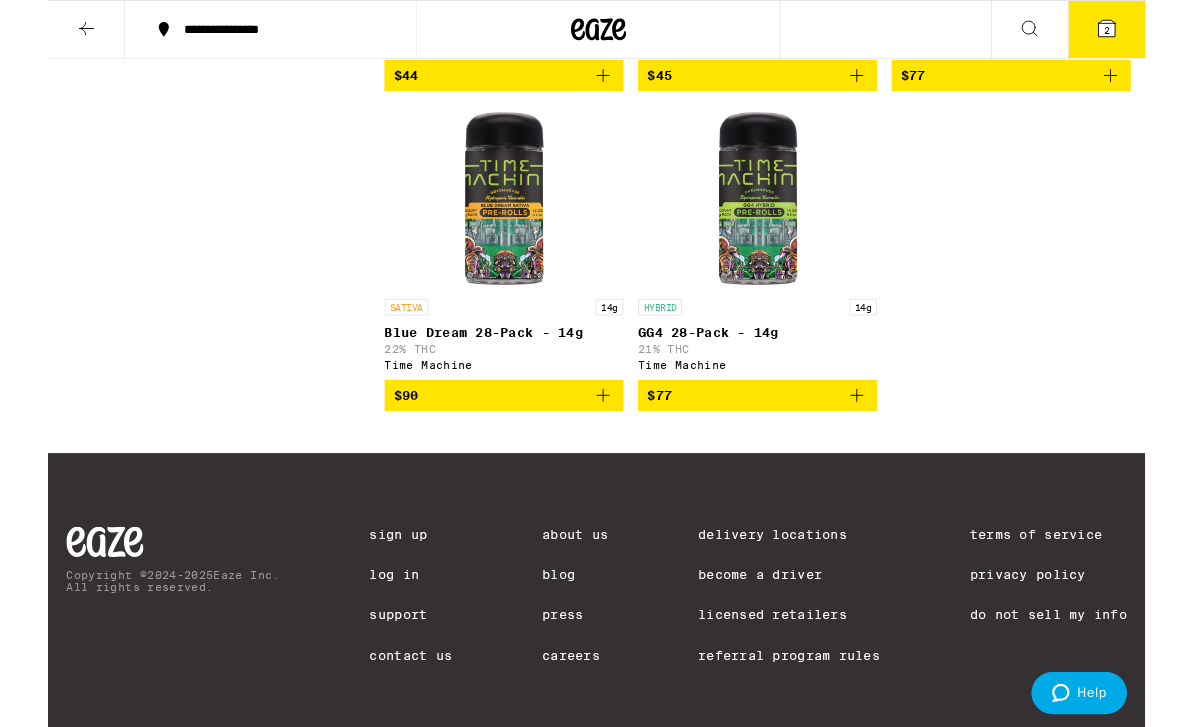 click on "$77" at bounding box center [1048, 82] 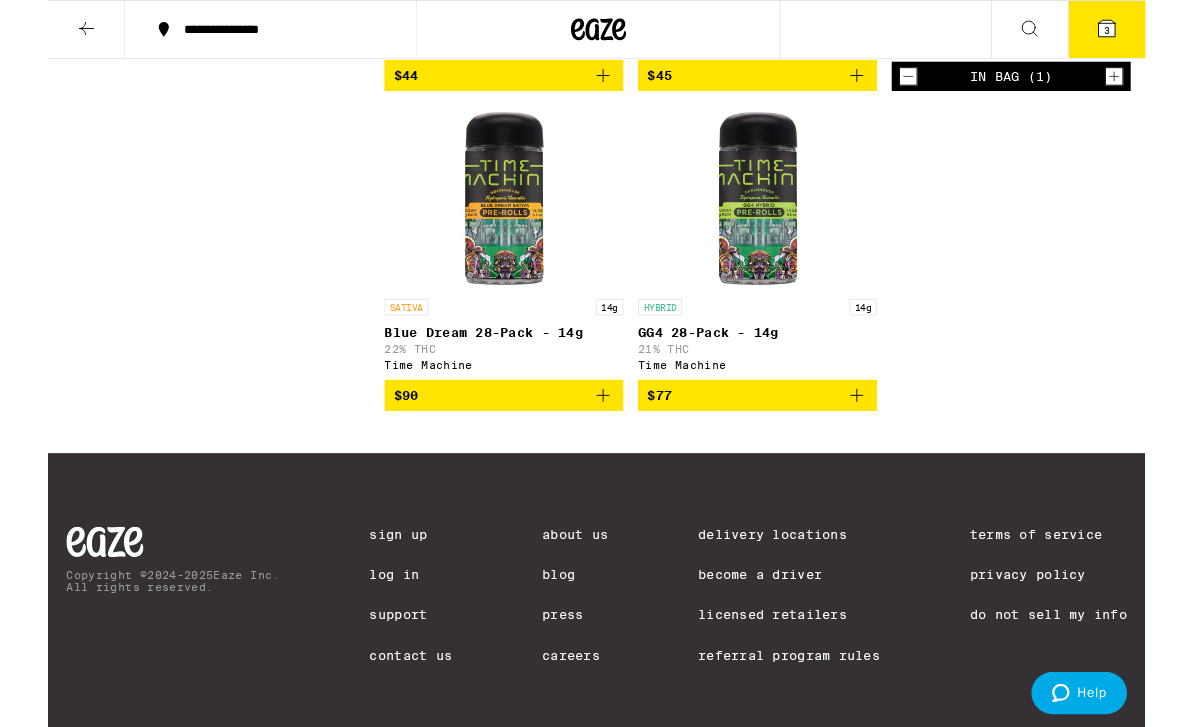 click 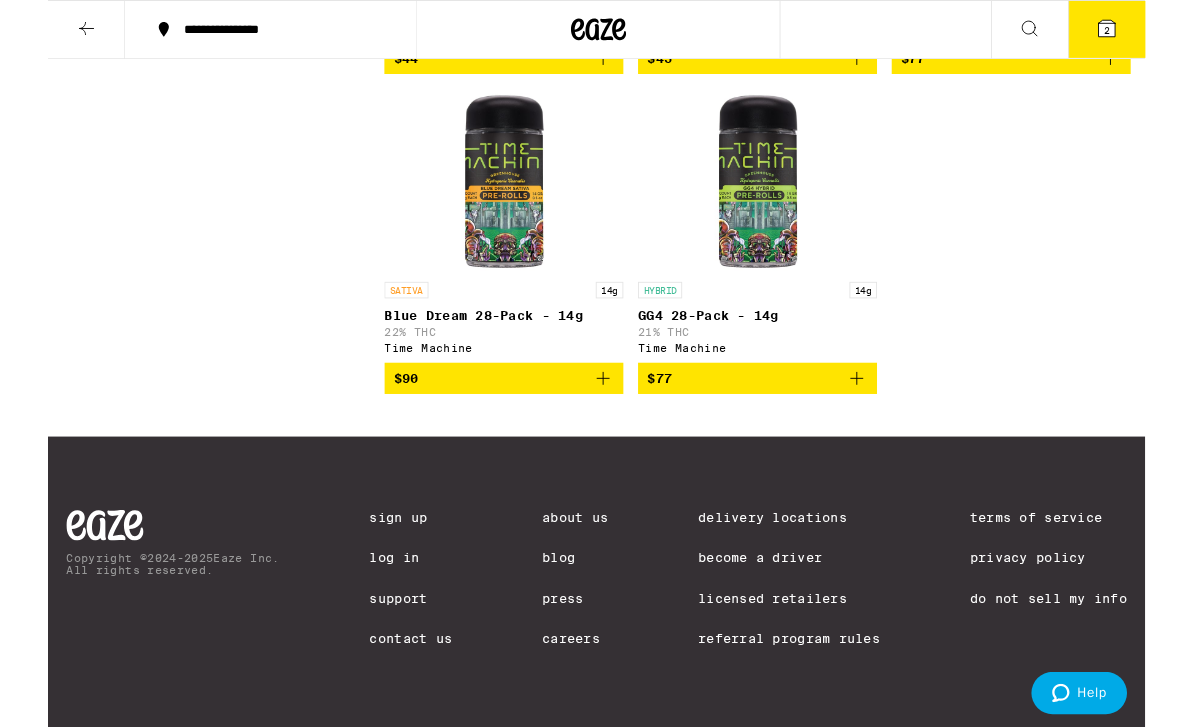 scroll, scrollTop: 10074, scrollLeft: 0, axis: vertical 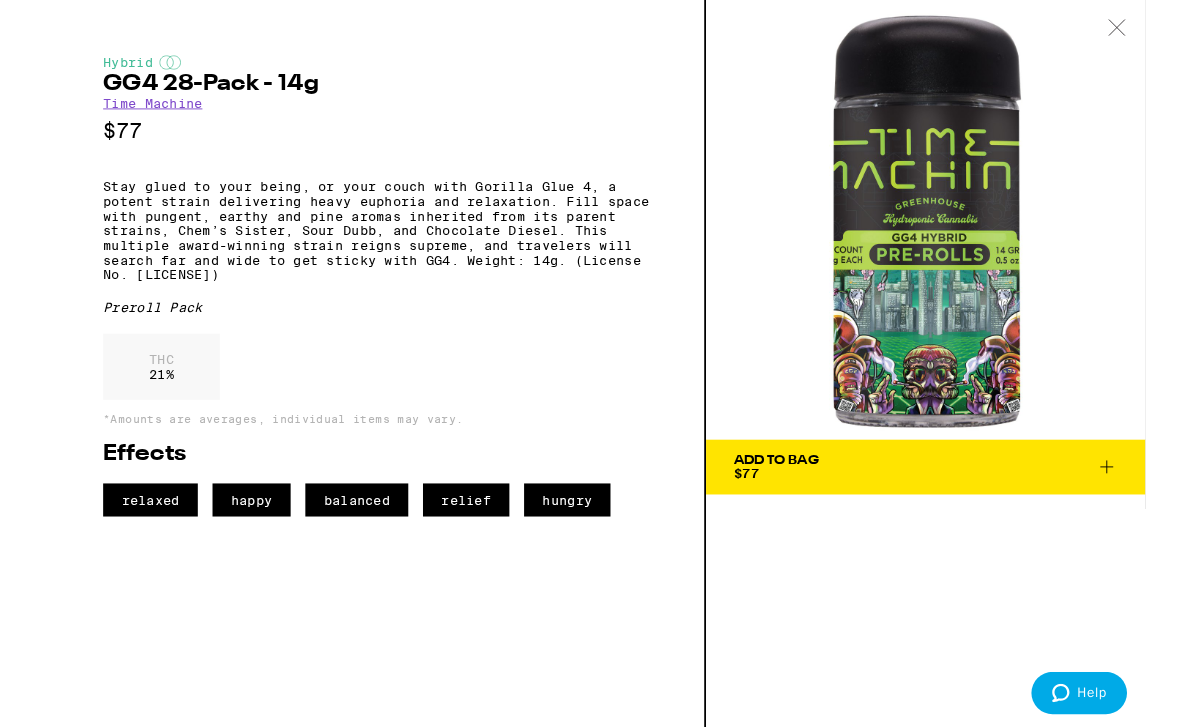 click on "Add To Bag $77" at bounding box center [955, 508] 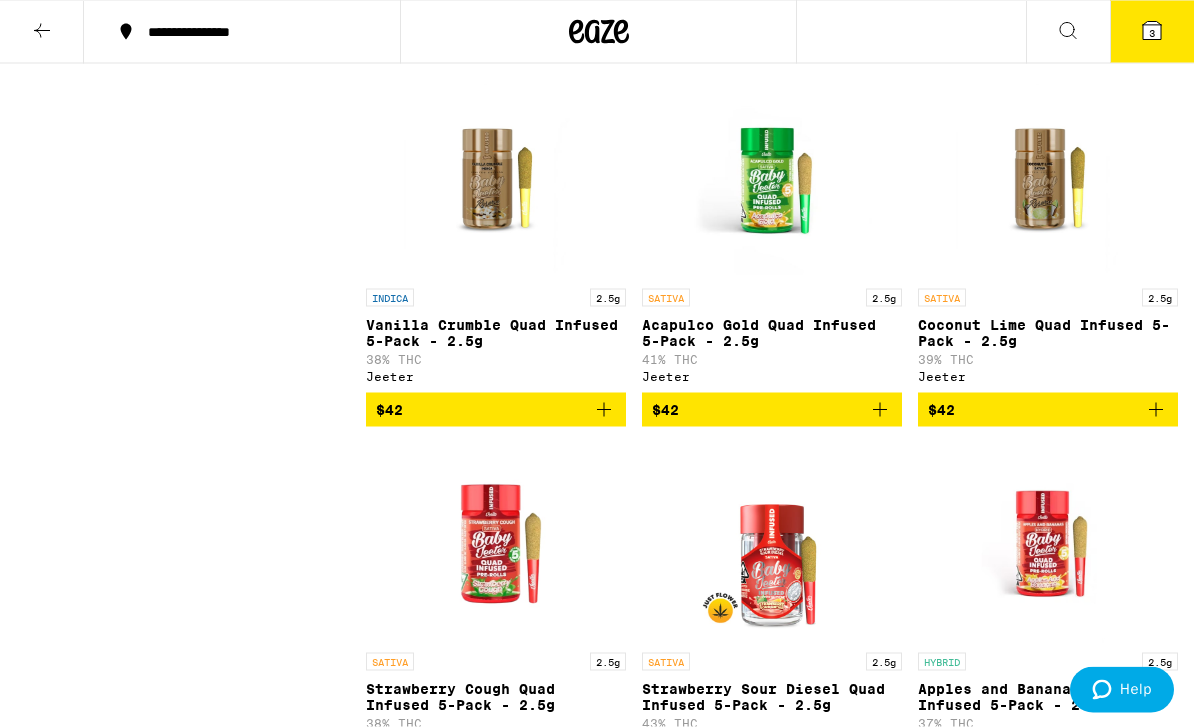 scroll, scrollTop: 8513, scrollLeft: 0, axis: vertical 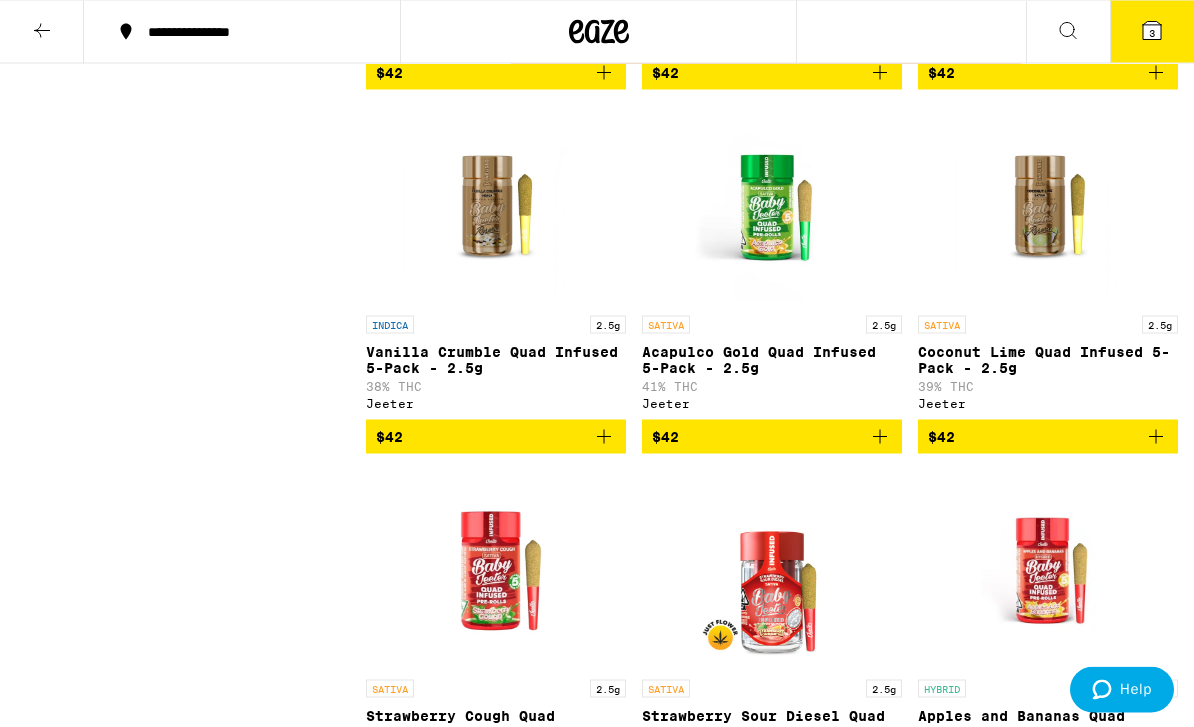 click 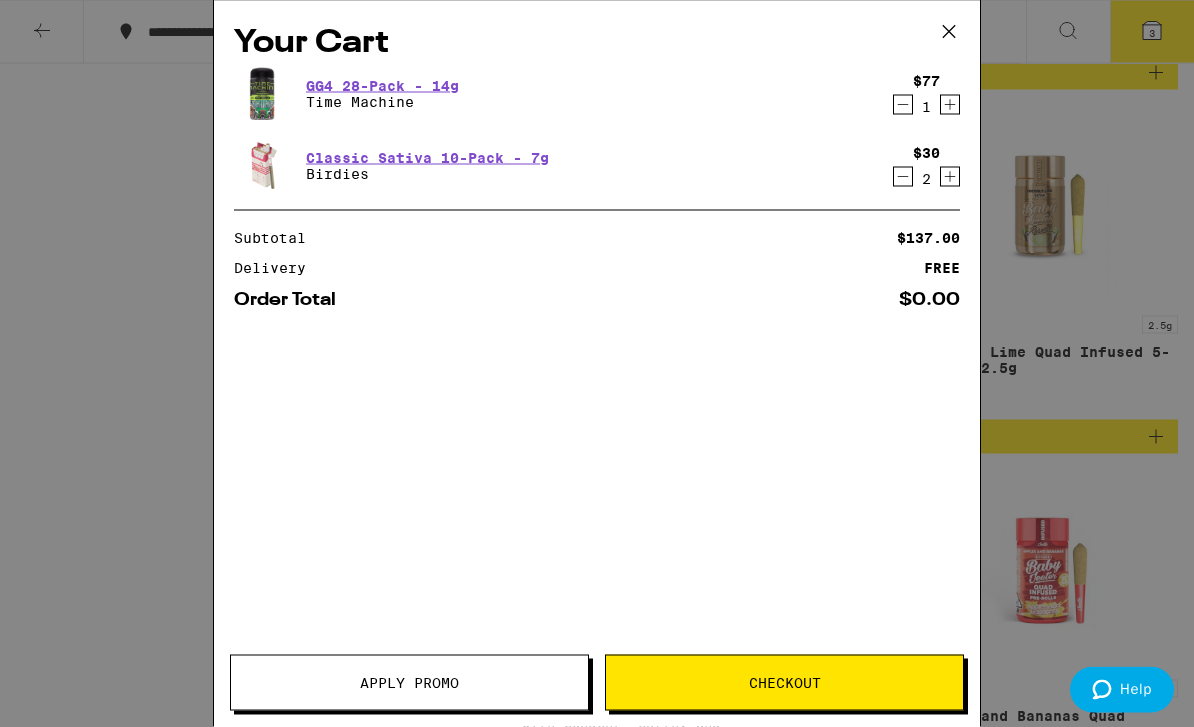 scroll, scrollTop: 8514, scrollLeft: 0, axis: vertical 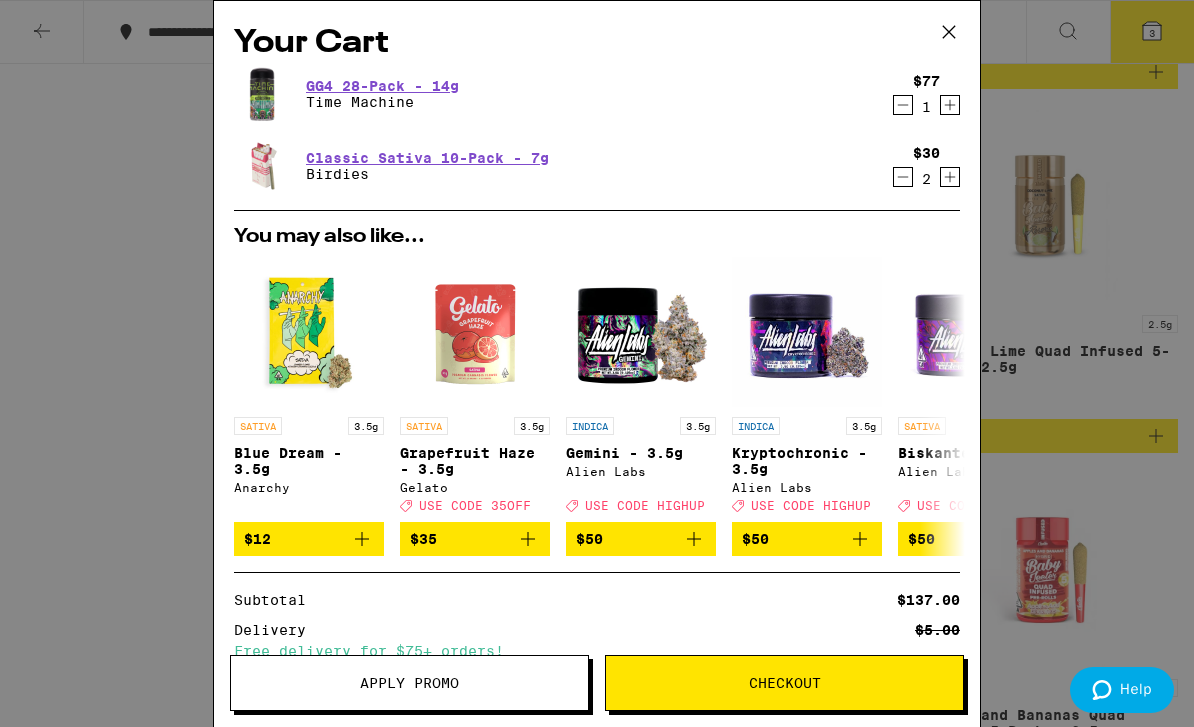 click on "Checkout" at bounding box center (785, 683) 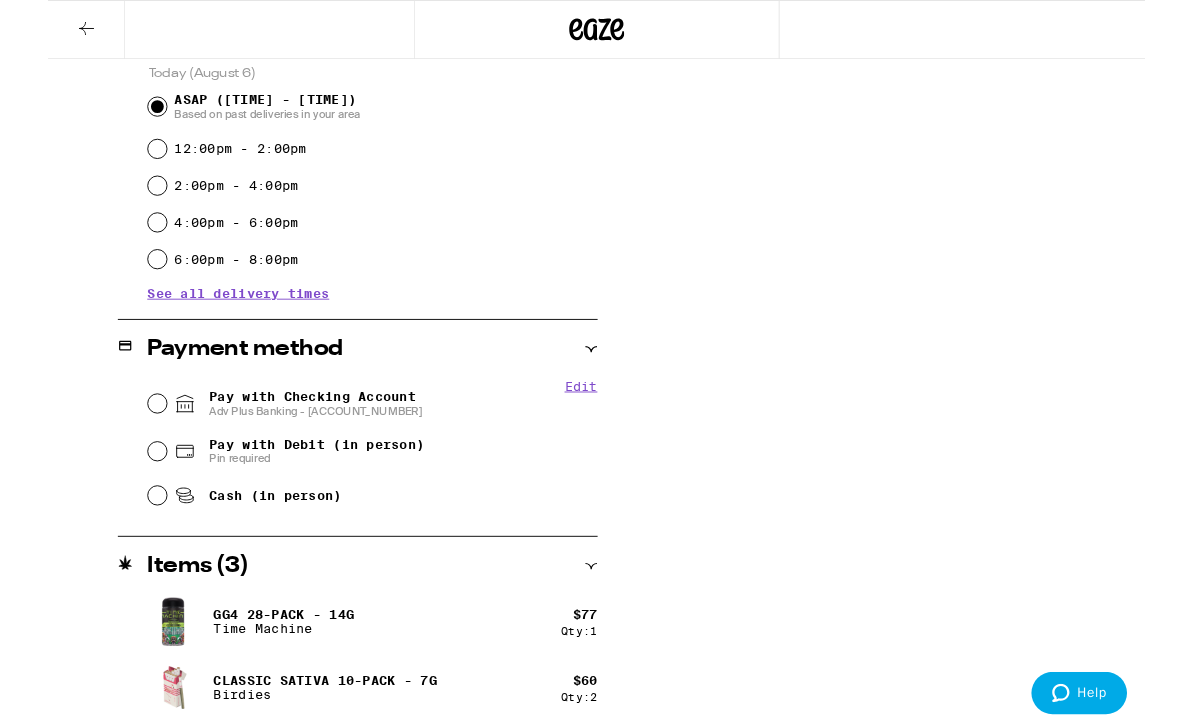 scroll, scrollTop: 556, scrollLeft: 0, axis: vertical 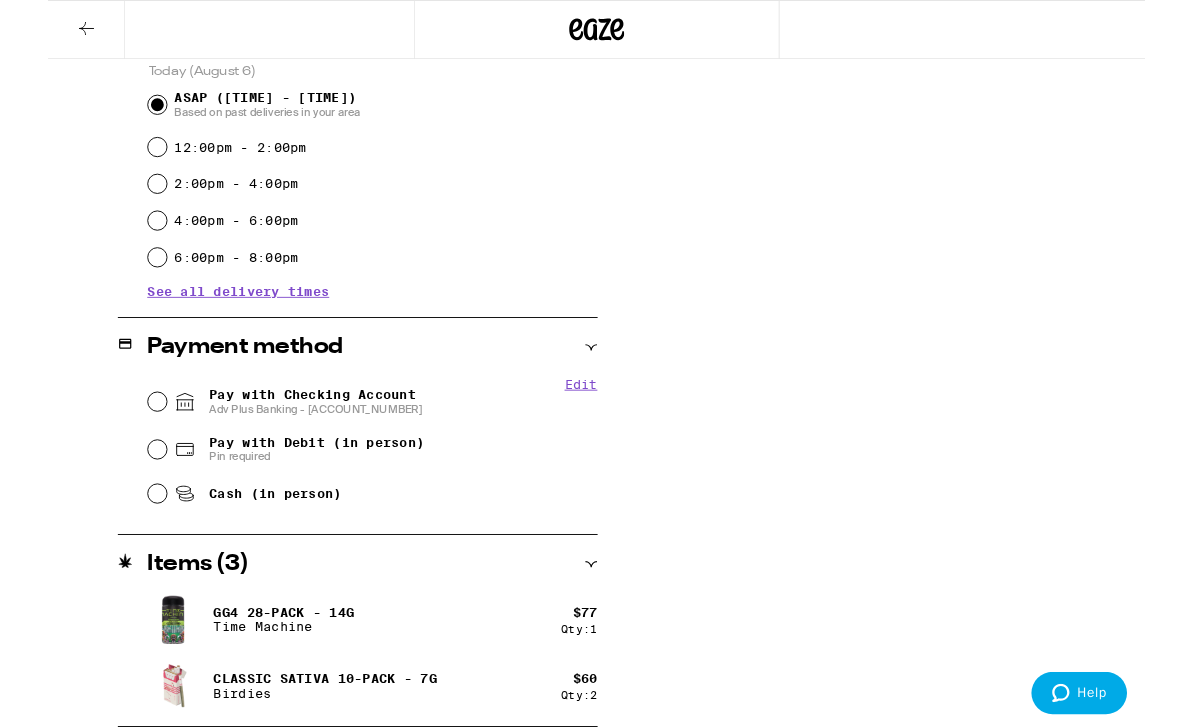 click on "Pay with Checking Account Adv Plus Banking - [ACCOUNT_NUMBER]" at bounding box center [291, 437] 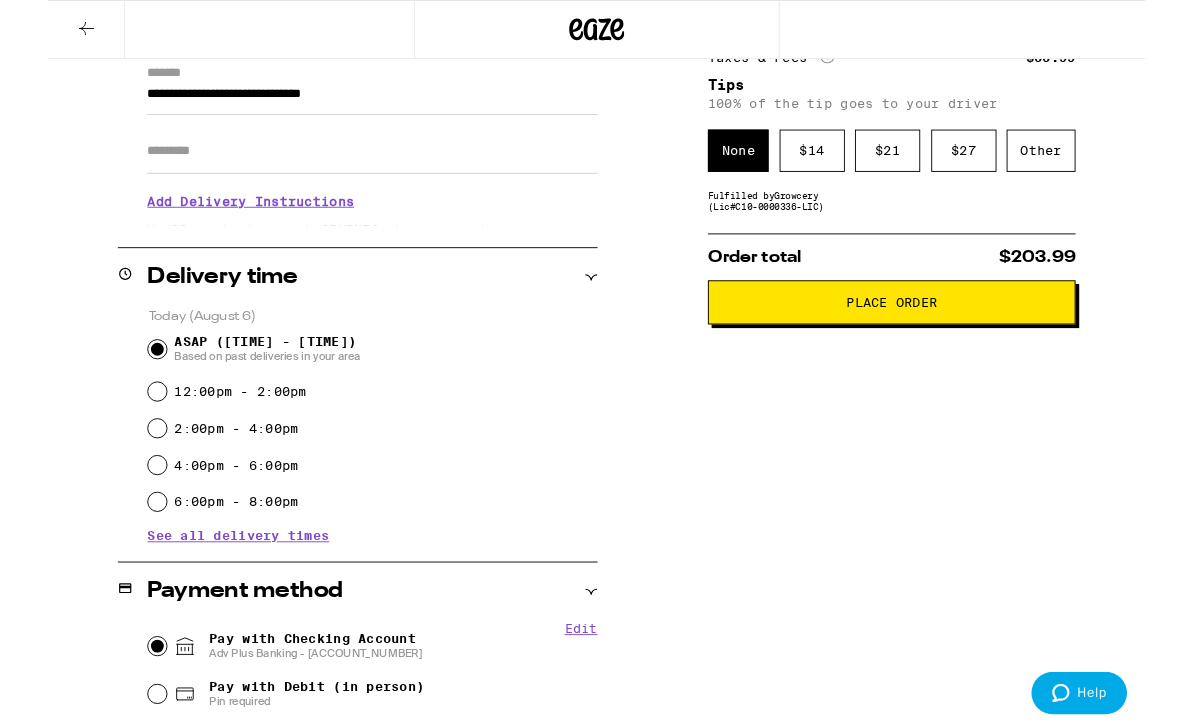 scroll, scrollTop: 286, scrollLeft: 0, axis: vertical 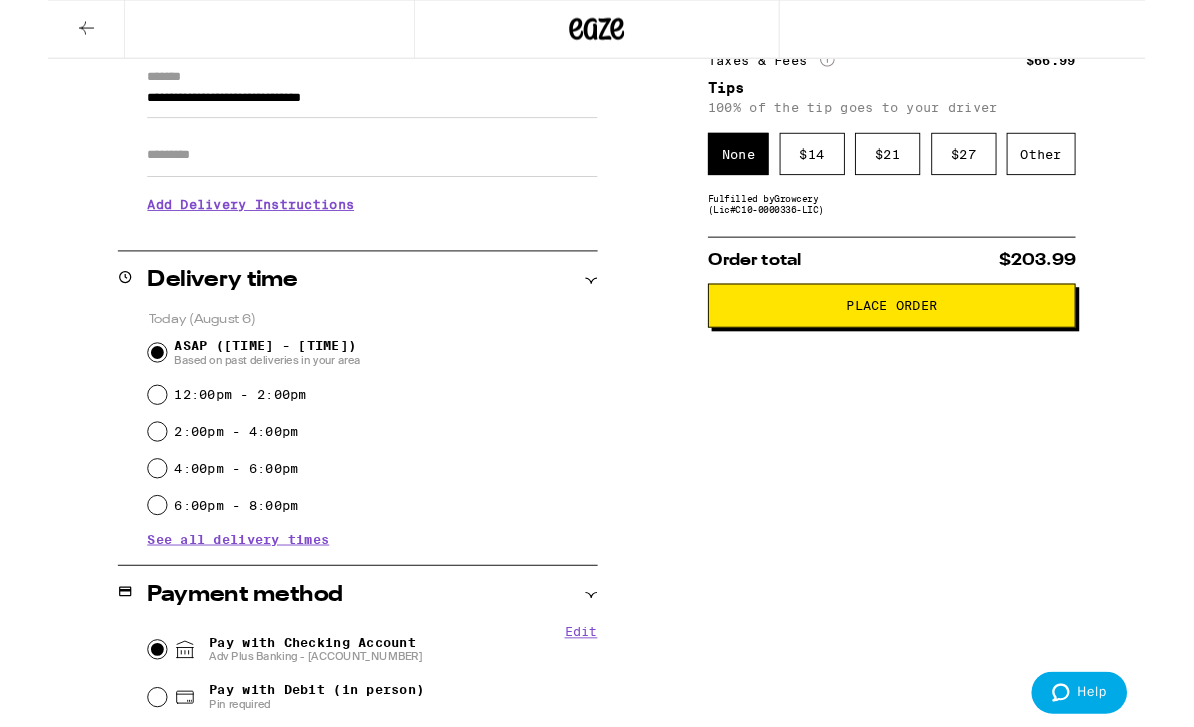 click on "$ 14" at bounding box center [831, 168] 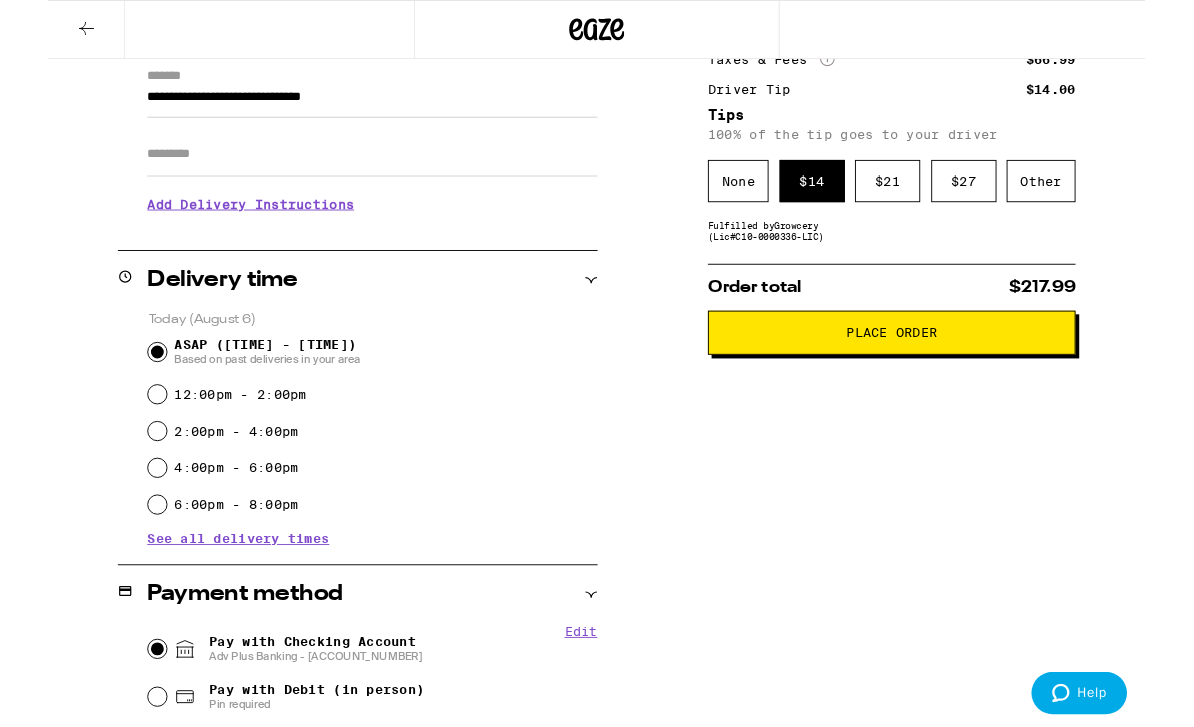 click on "Place Order" at bounding box center [918, 362] 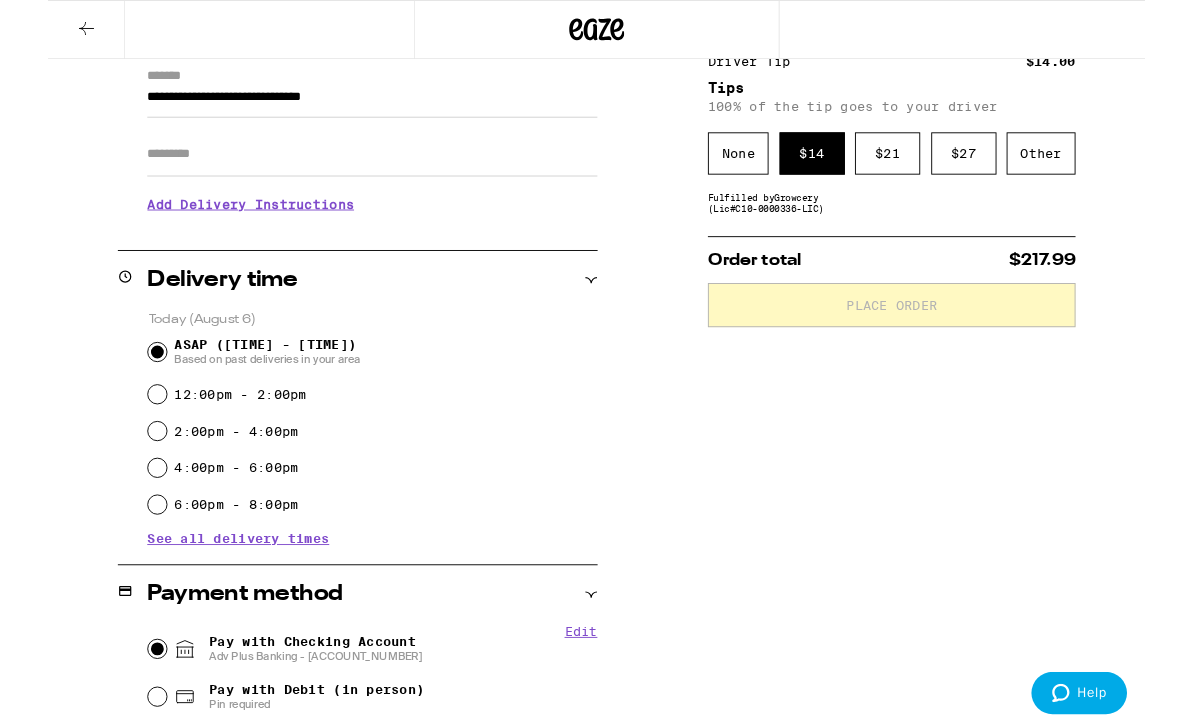 scroll, scrollTop: 0, scrollLeft: 0, axis: both 